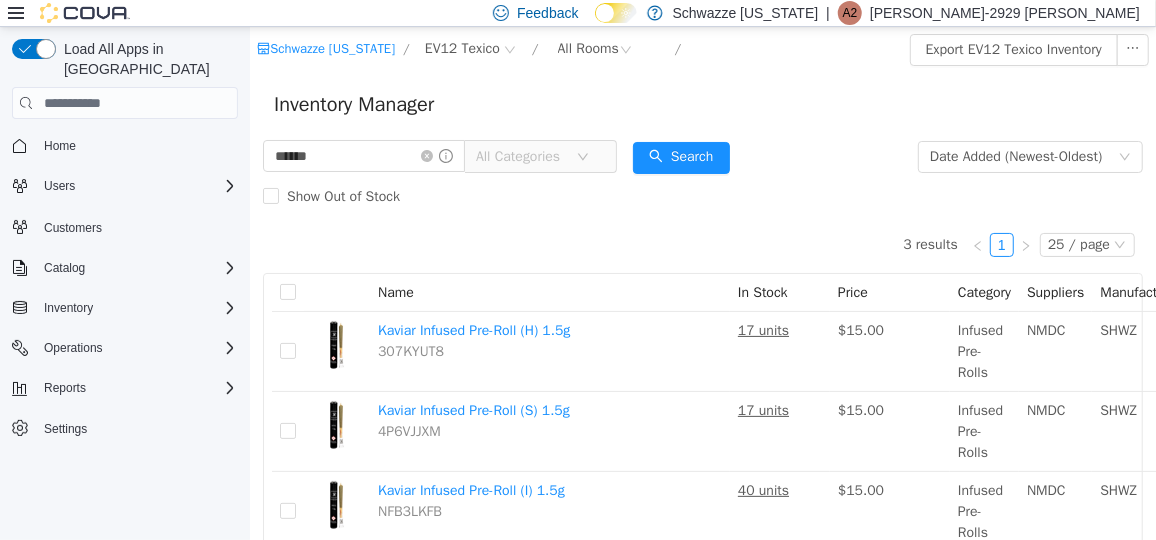scroll, scrollTop: 27, scrollLeft: 0, axis: vertical 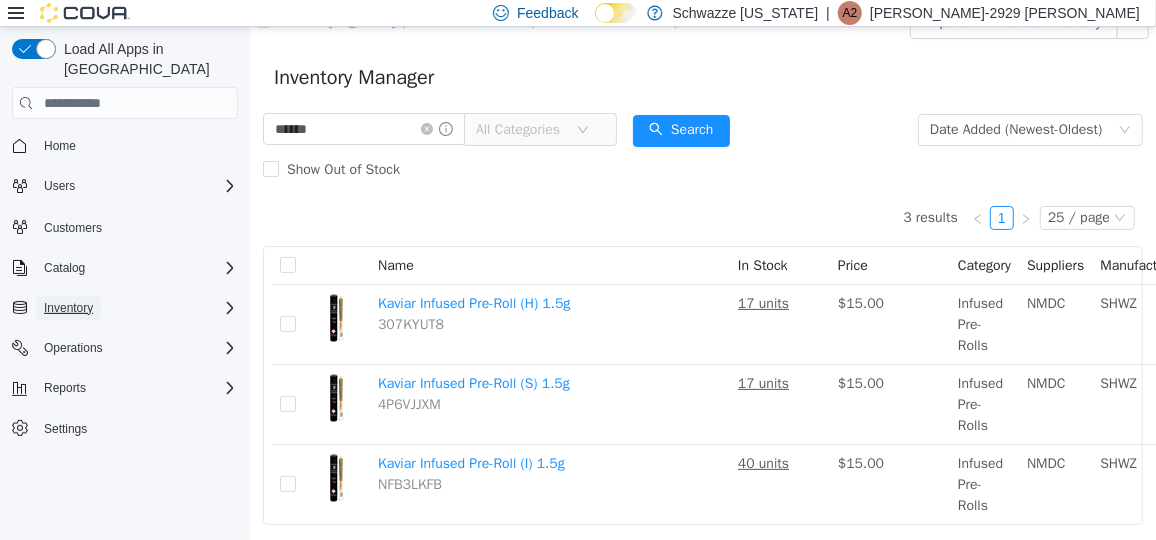 click on "Inventory" at bounding box center [68, 308] 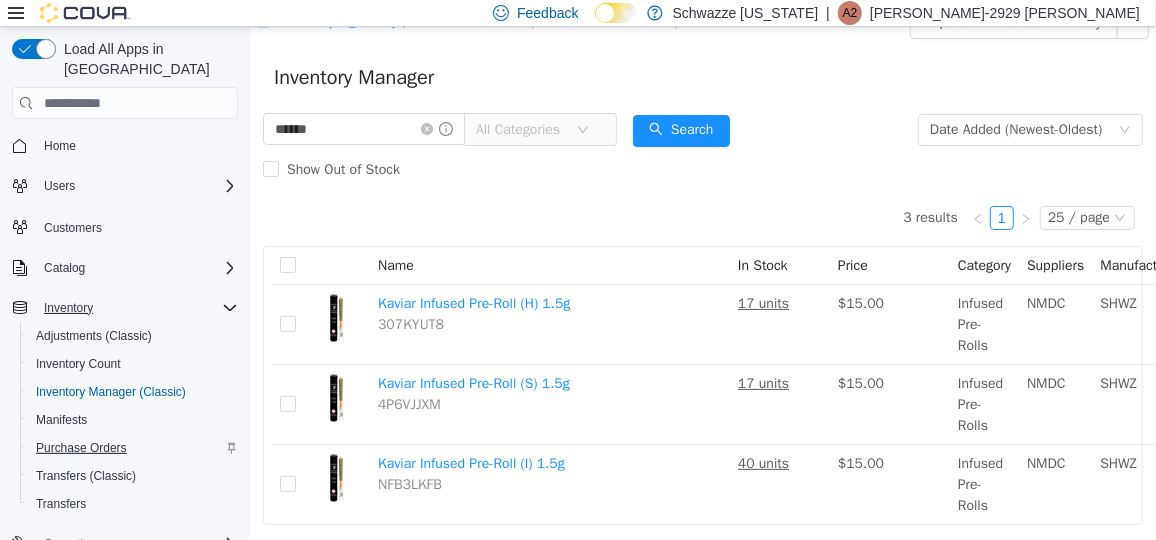 scroll, scrollTop: 85, scrollLeft: 0, axis: vertical 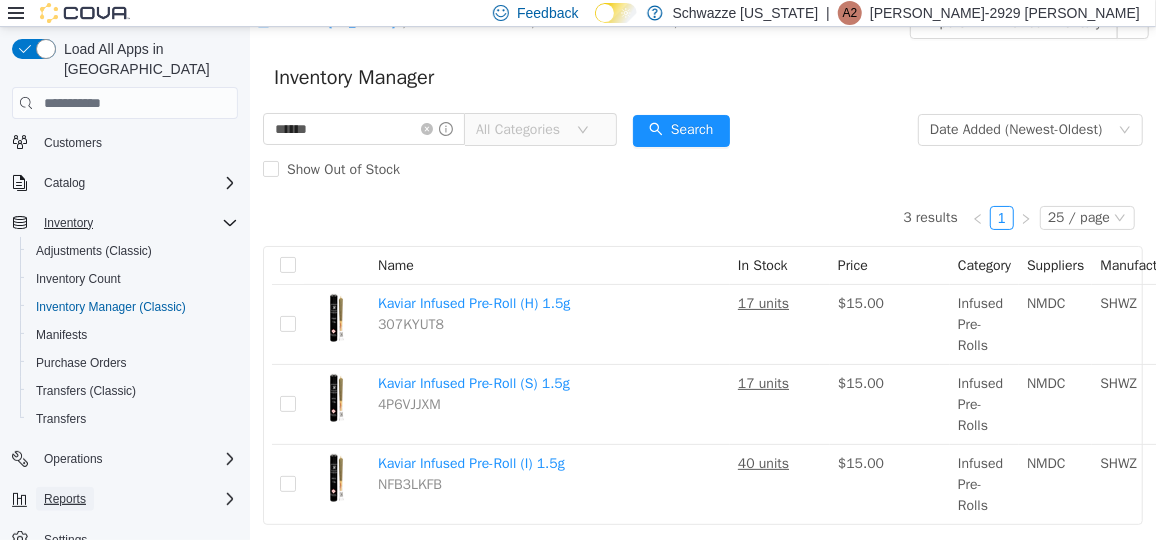 click on "Reports" at bounding box center (65, 499) 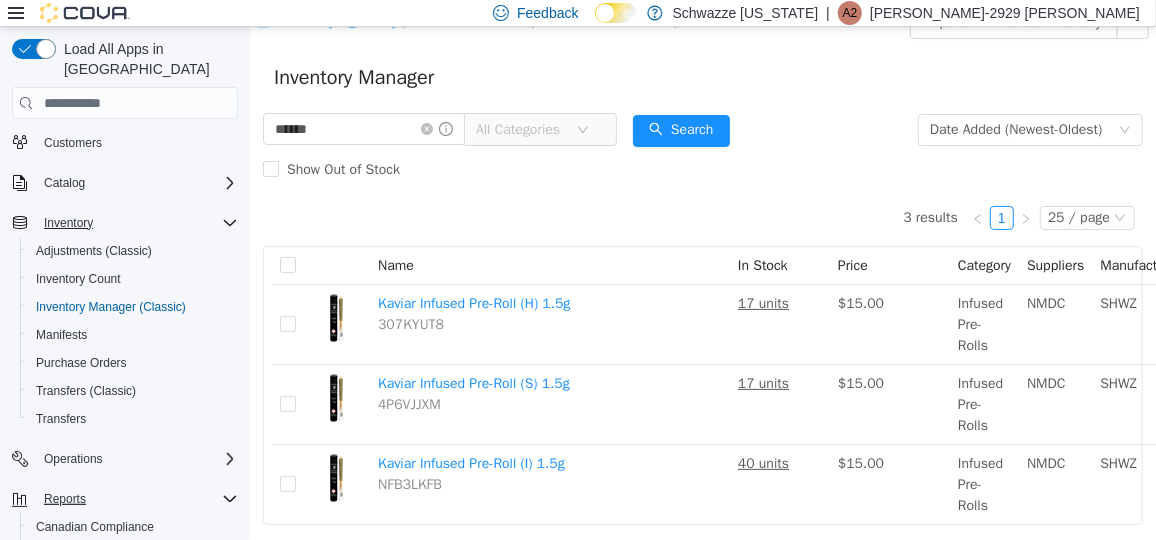 scroll, scrollTop: 197, scrollLeft: 0, axis: vertical 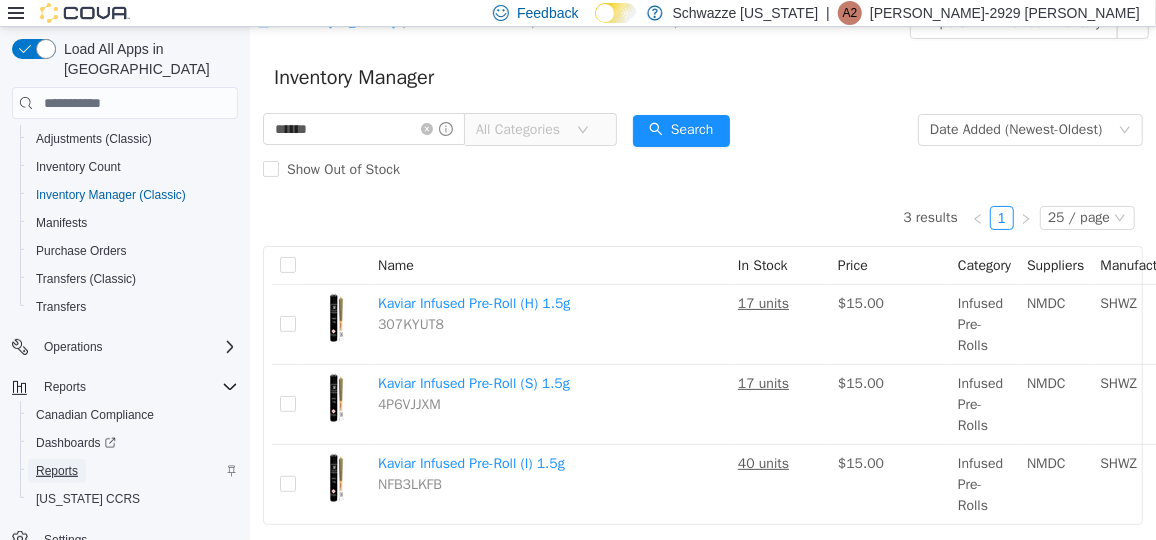 click on "Reports" at bounding box center (57, 471) 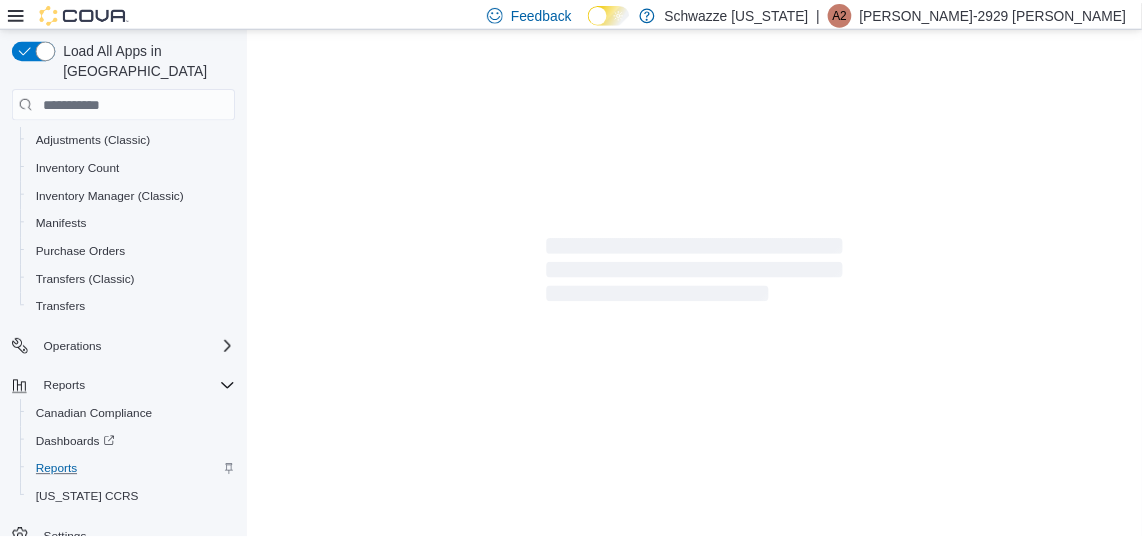 scroll, scrollTop: 172, scrollLeft: 0, axis: vertical 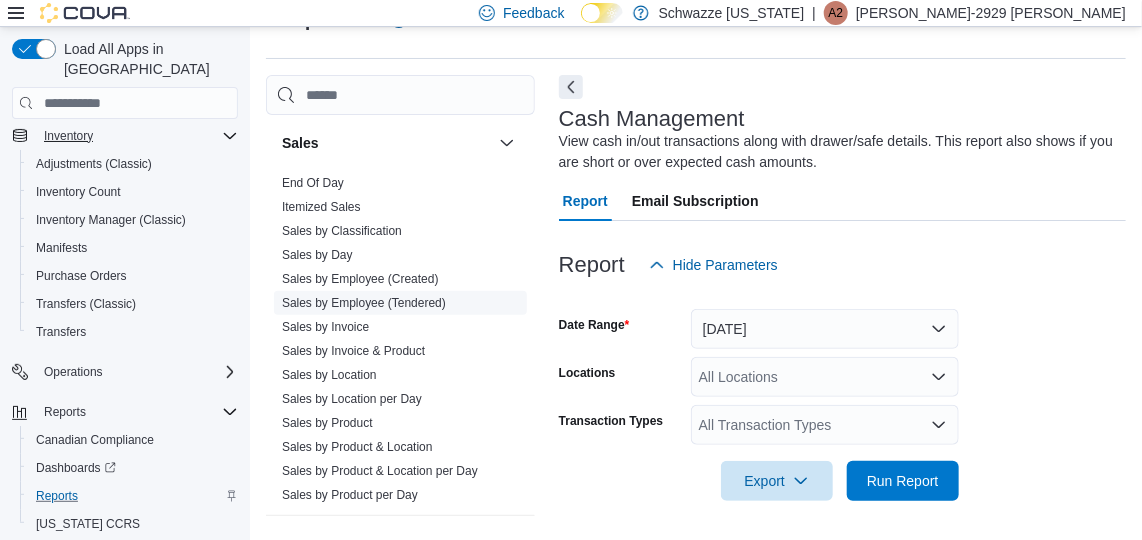click on "Sales by Employee (Tendered)" at bounding box center [364, 303] 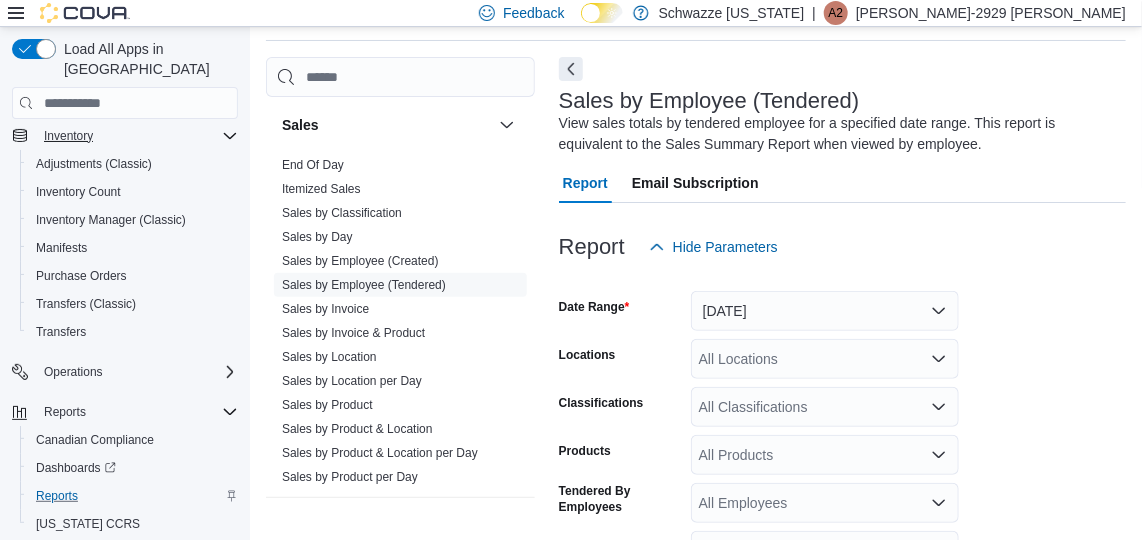 scroll, scrollTop: 69, scrollLeft: 0, axis: vertical 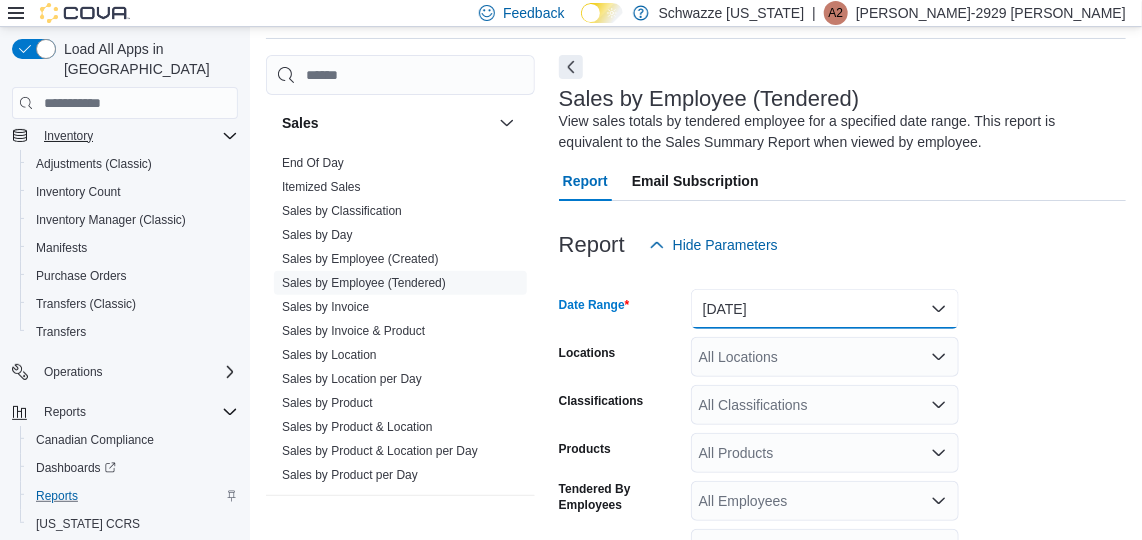 click on "[DATE]" at bounding box center (825, 309) 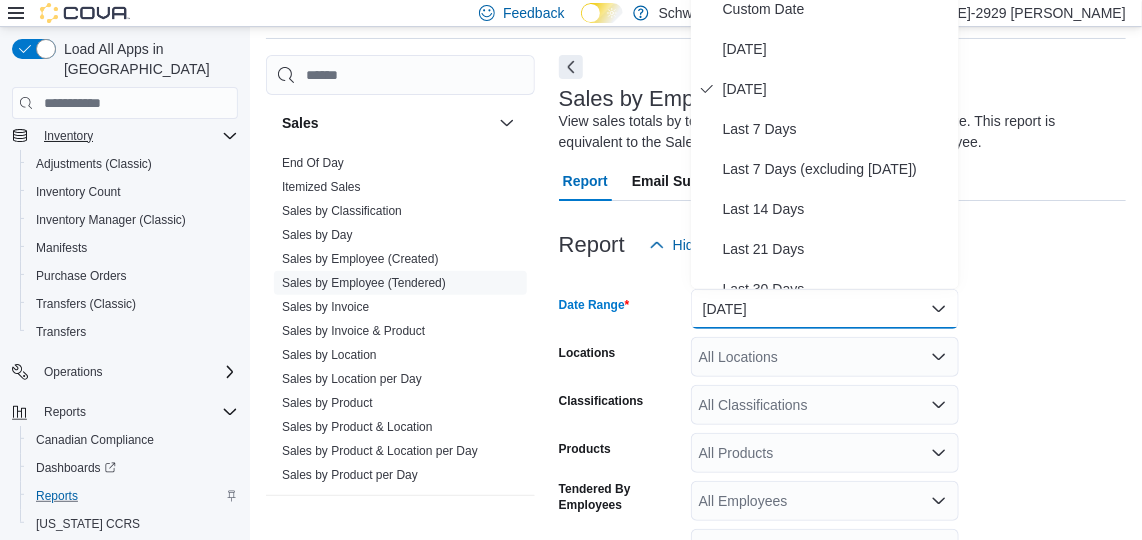 scroll, scrollTop: 58, scrollLeft: 0, axis: vertical 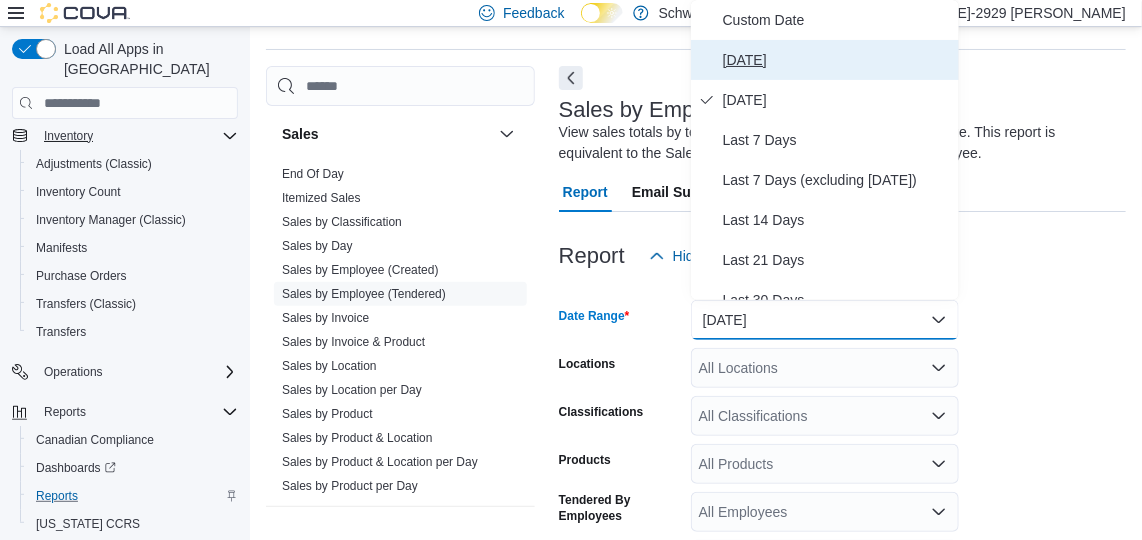 click on "[DATE]" at bounding box center (837, 60) 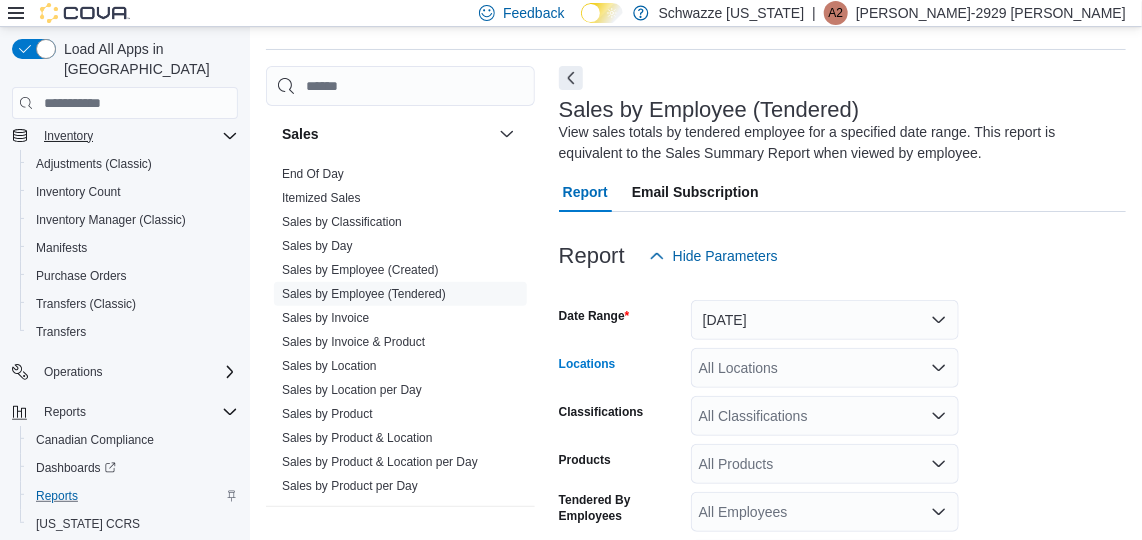 click on "All Locations" at bounding box center [825, 368] 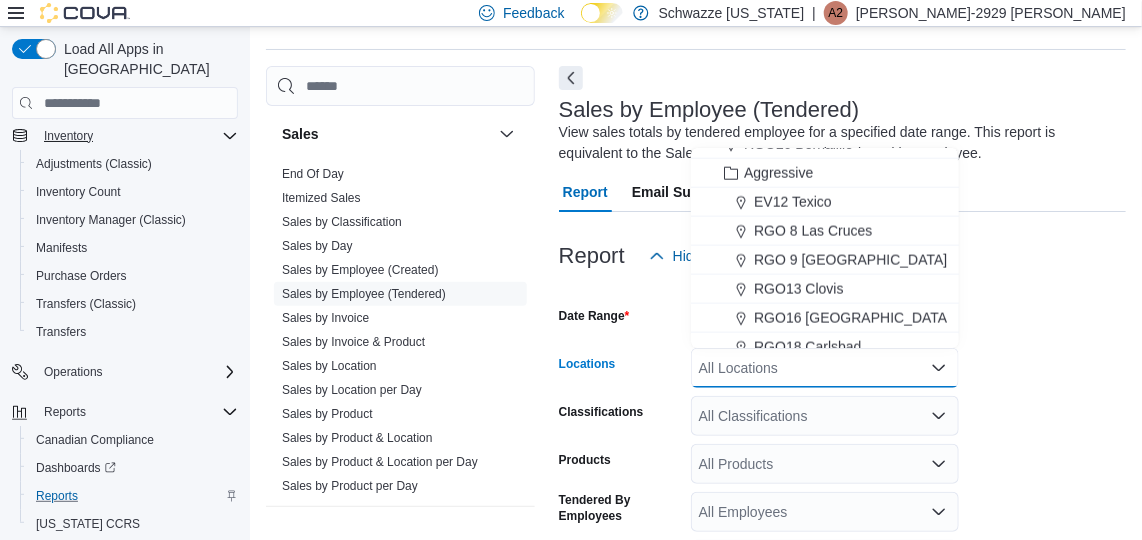scroll, scrollTop: 947, scrollLeft: 0, axis: vertical 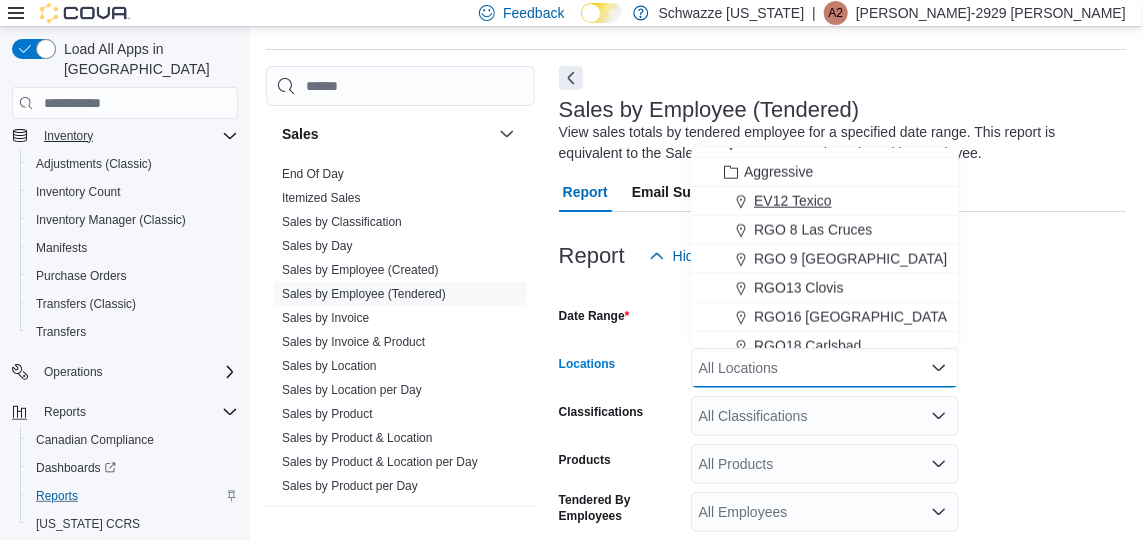 click on "EV12 Texico" at bounding box center [793, 201] 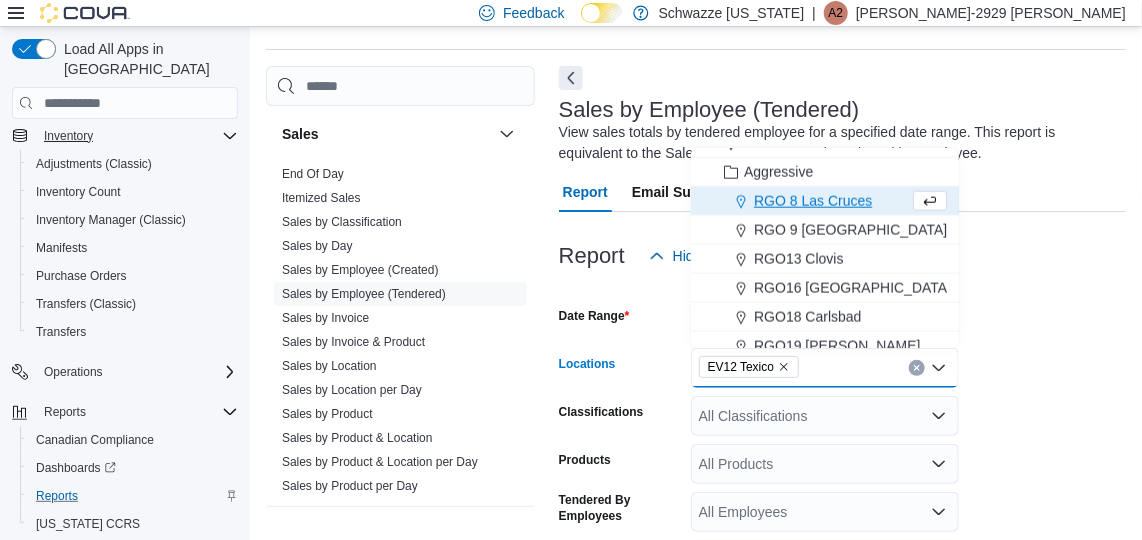 scroll, scrollTop: 289, scrollLeft: 0, axis: vertical 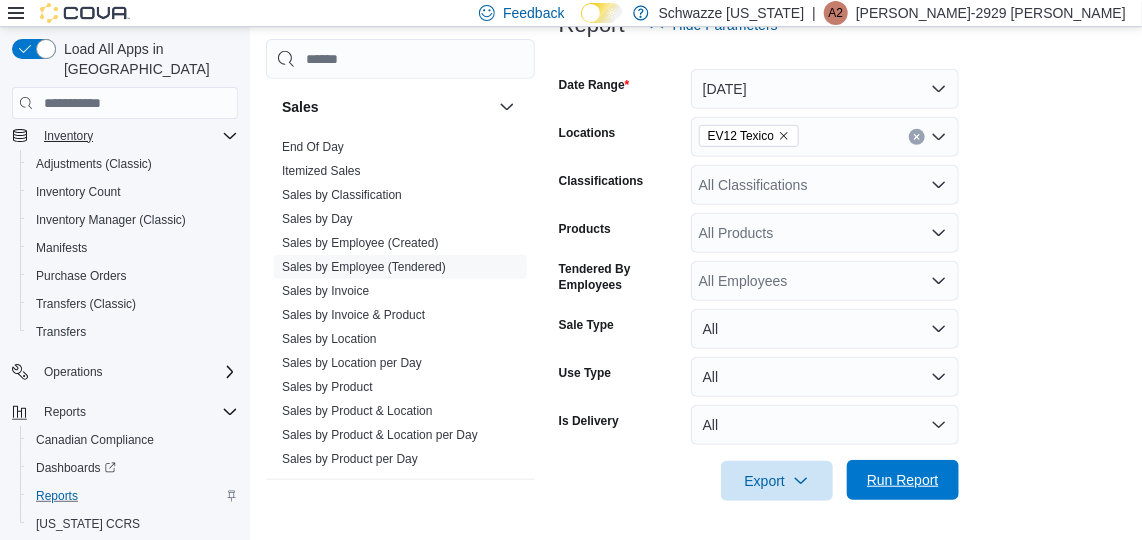 click on "Run Report" at bounding box center [903, 480] 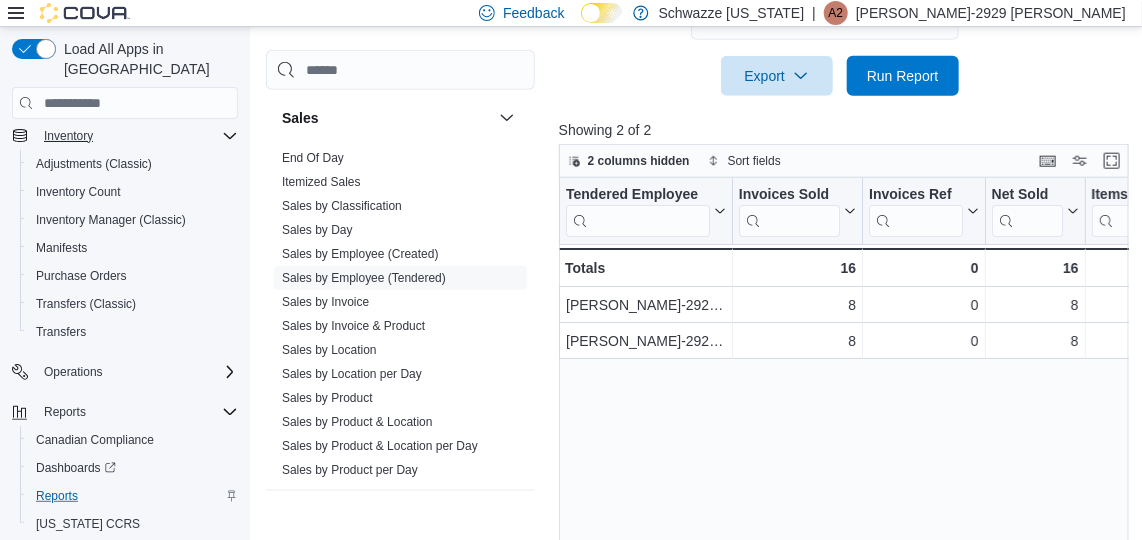 scroll, scrollTop: 700, scrollLeft: 0, axis: vertical 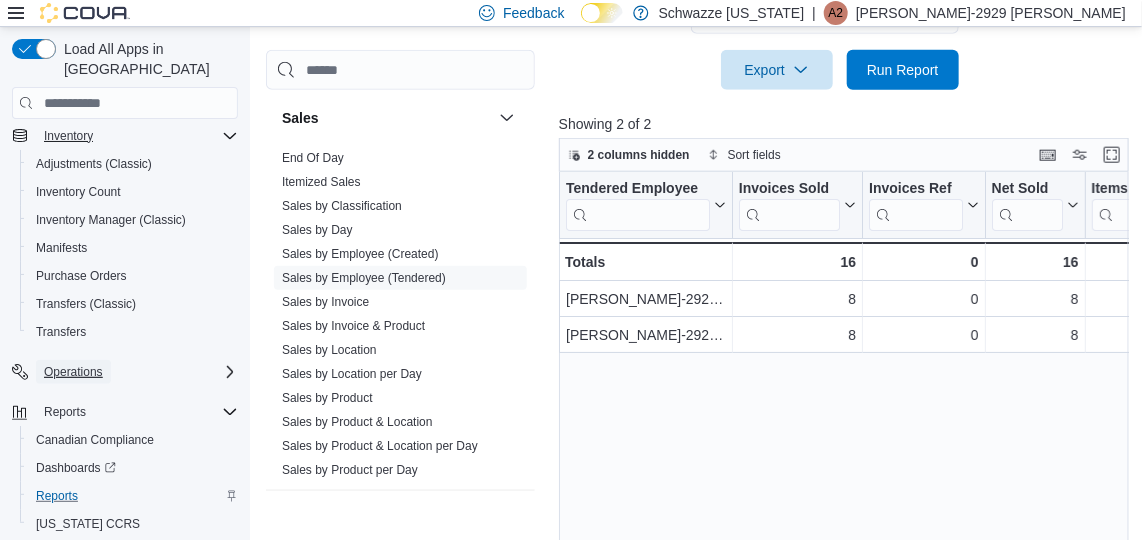 click on "Operations" at bounding box center (73, 372) 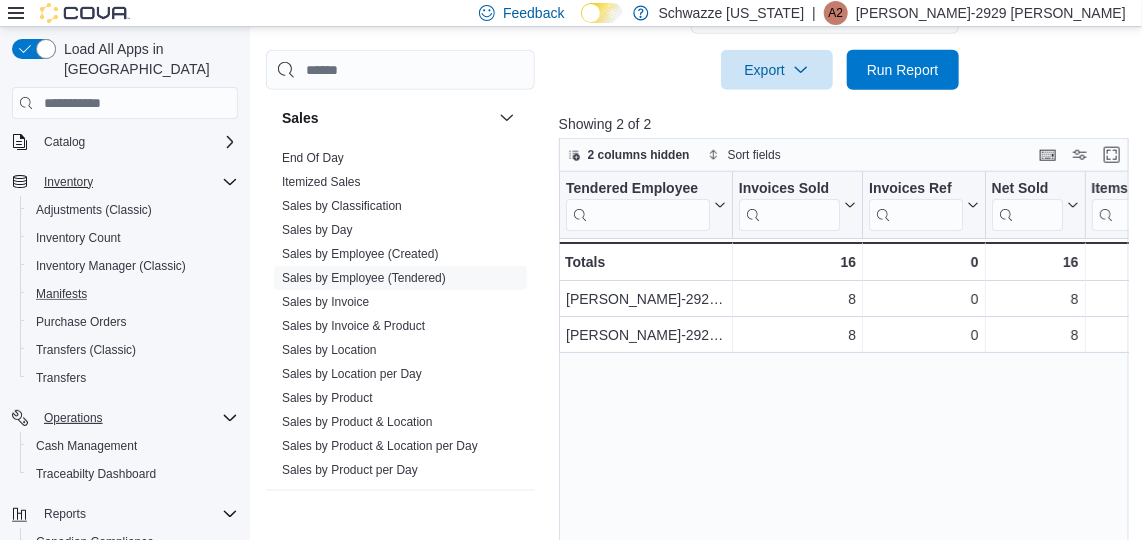 scroll, scrollTop: 124, scrollLeft: 0, axis: vertical 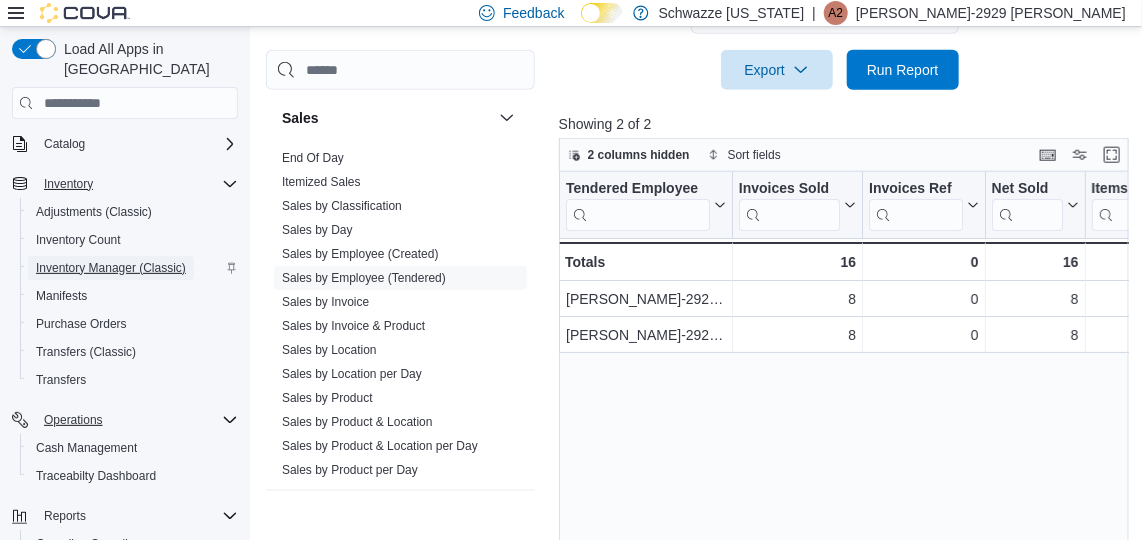 click on "Inventory Manager (Classic)" at bounding box center [111, 268] 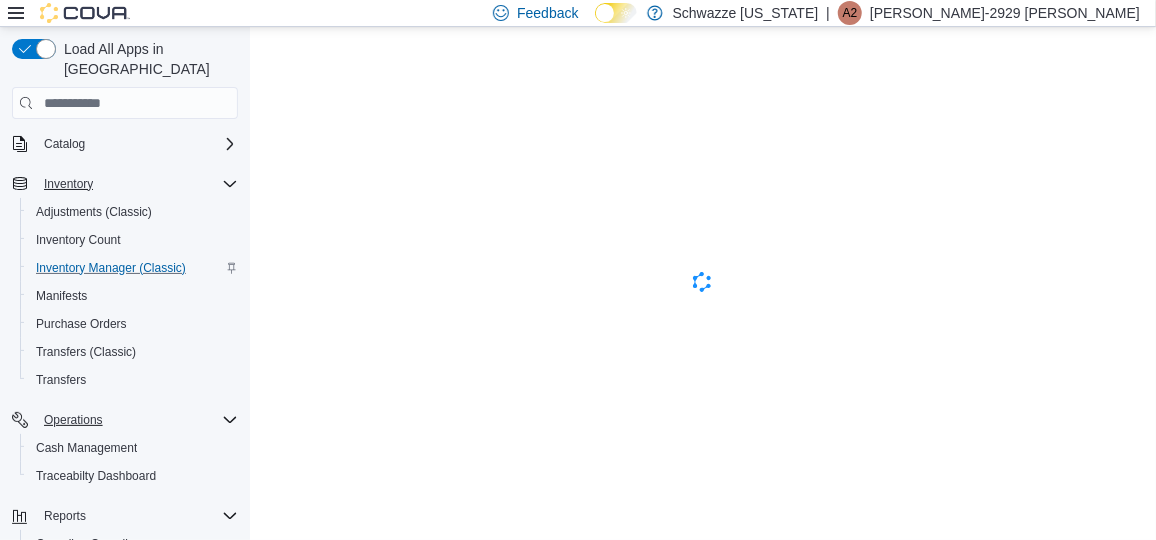 scroll, scrollTop: 0, scrollLeft: 0, axis: both 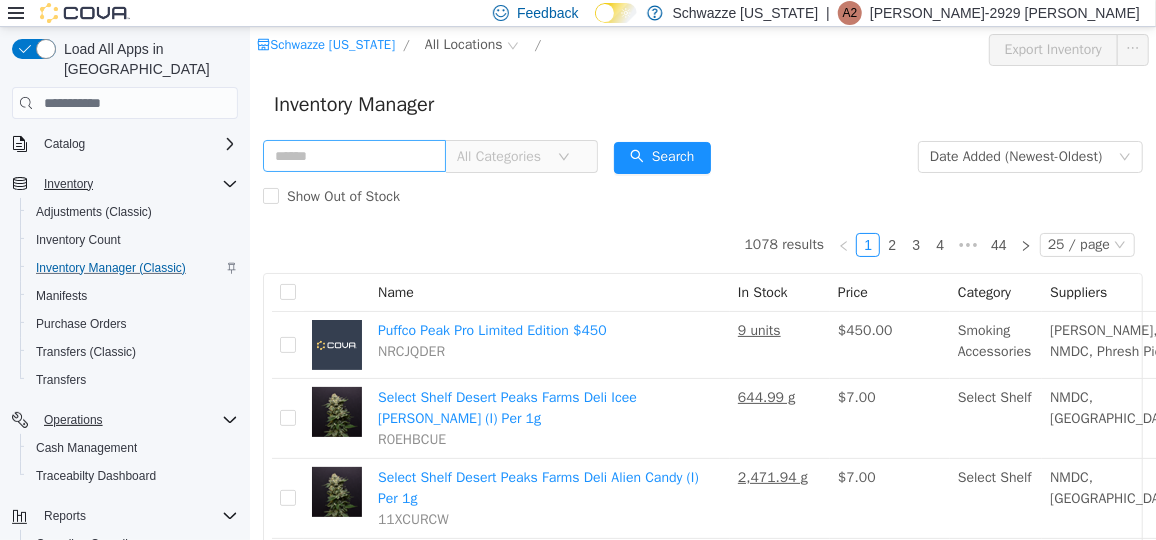 click at bounding box center (353, 155) 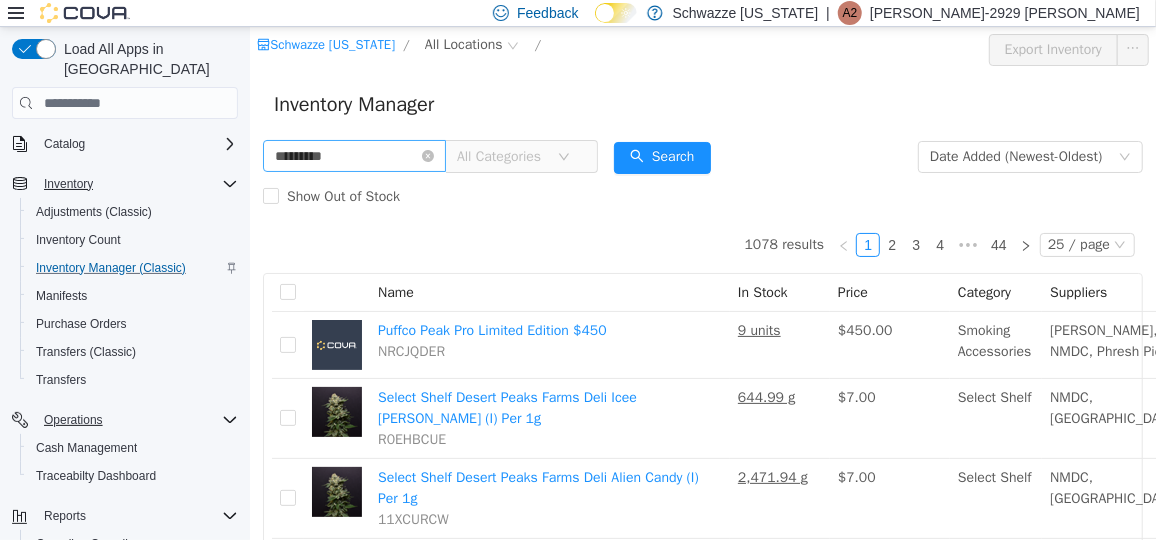 type on "*********" 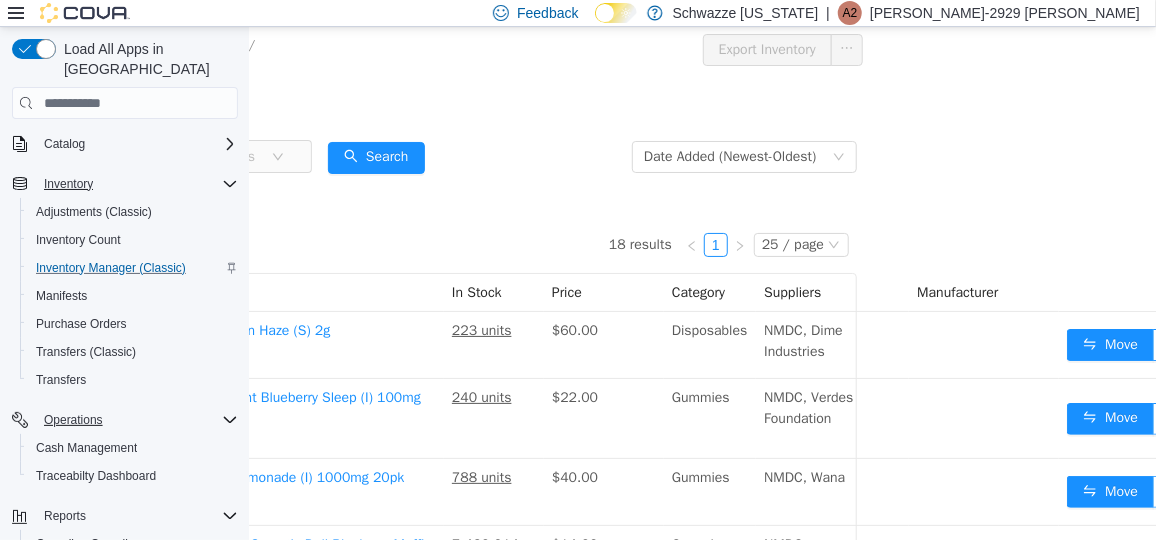 scroll, scrollTop: 0, scrollLeft: 0, axis: both 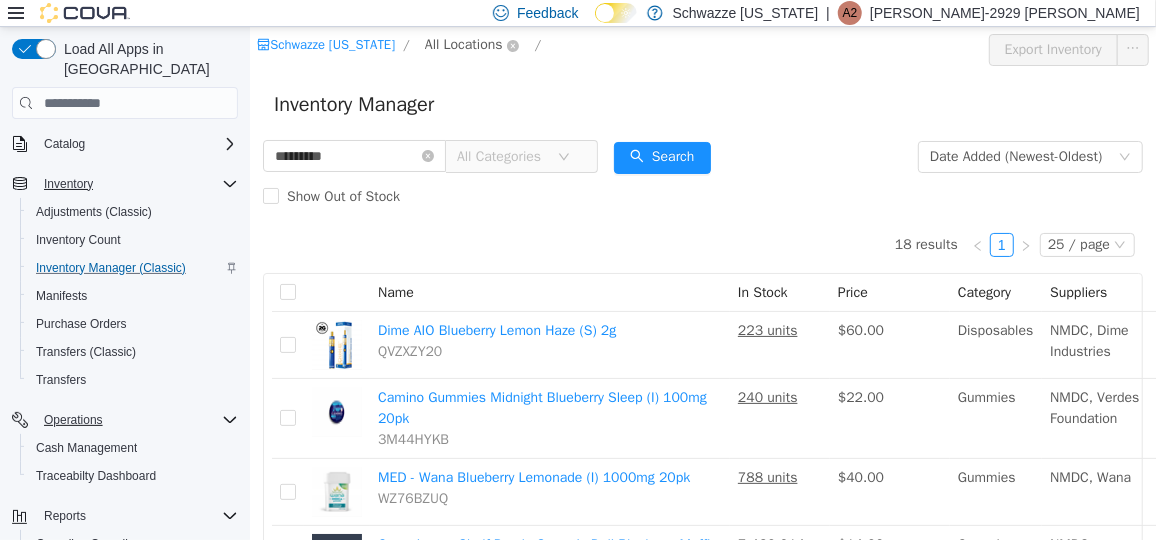 click on "All Locations" at bounding box center [463, 44] 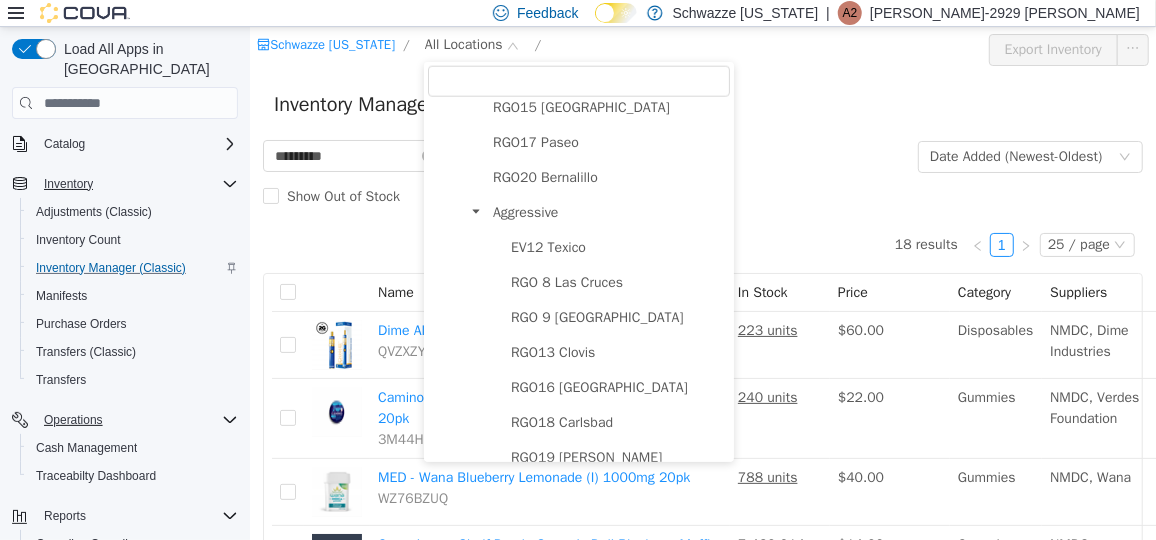 scroll, scrollTop: 1086, scrollLeft: 0, axis: vertical 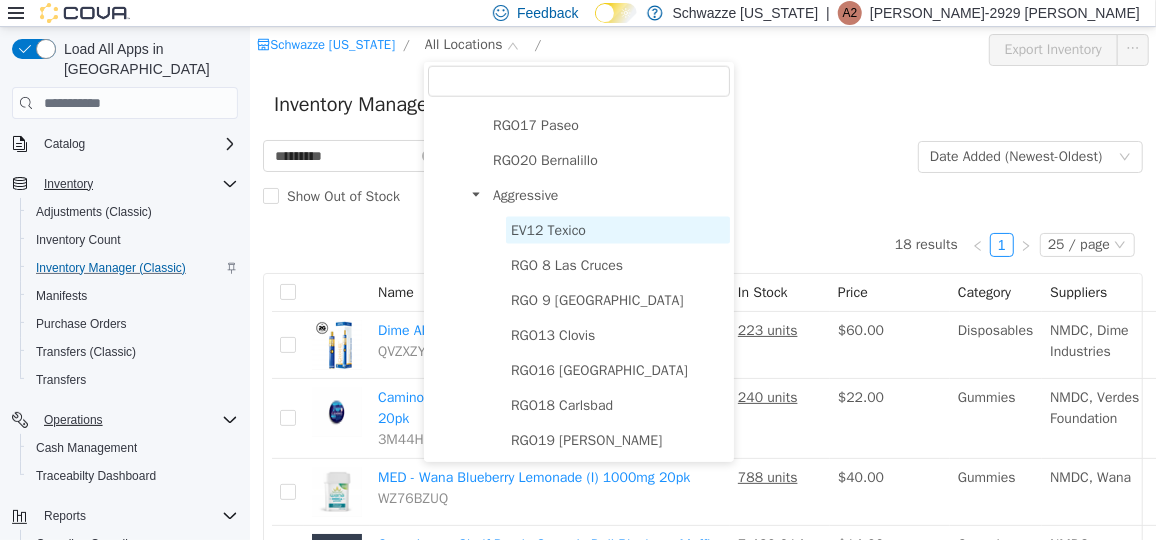 click on "EV12 Texico" at bounding box center (547, 229) 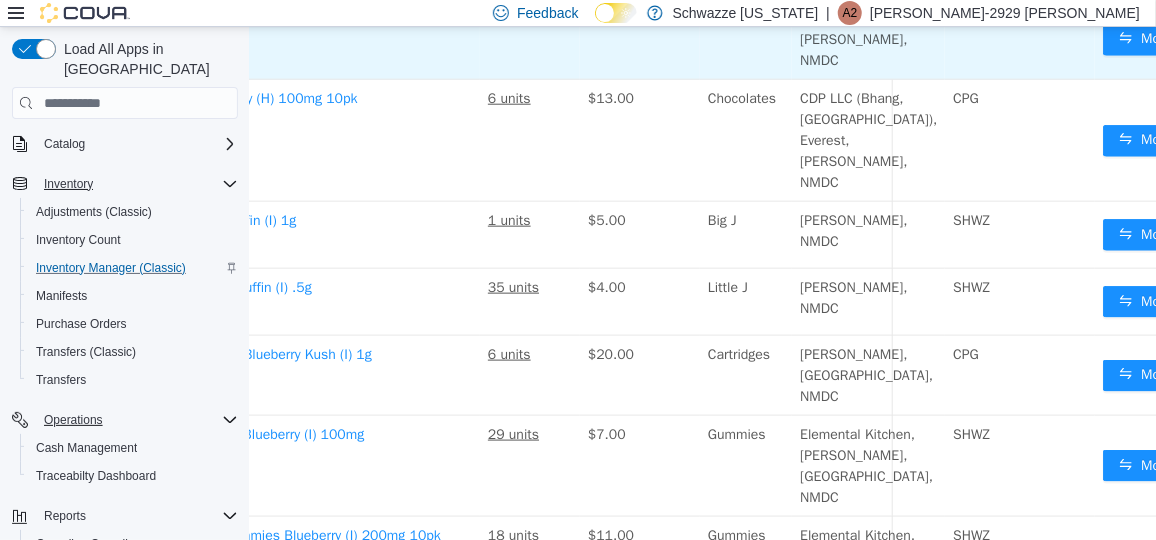 scroll, scrollTop: 909, scrollLeft: 286, axis: both 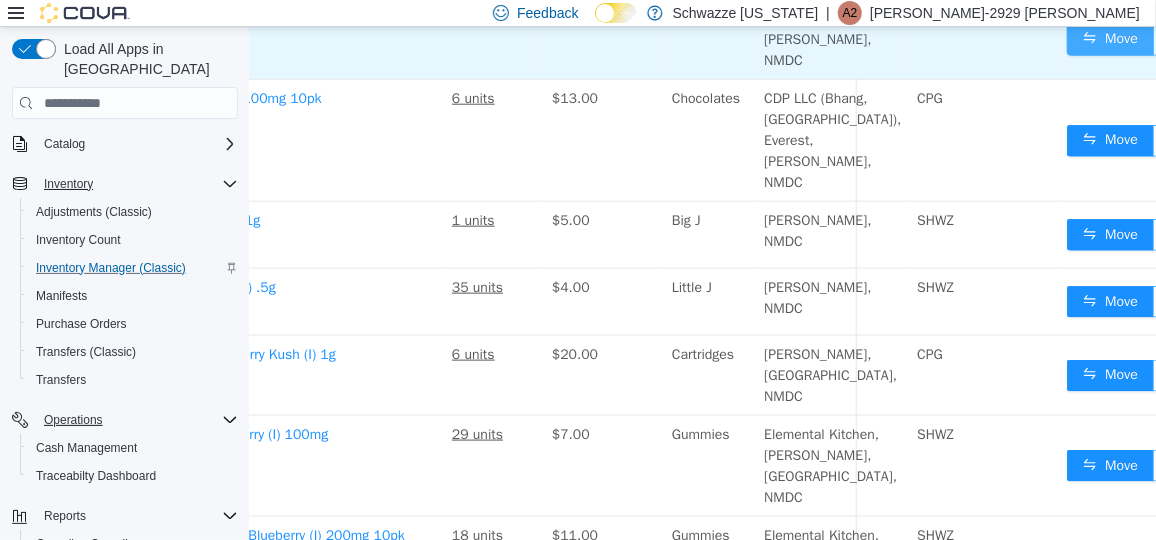 click on "Move" at bounding box center [1109, 39] 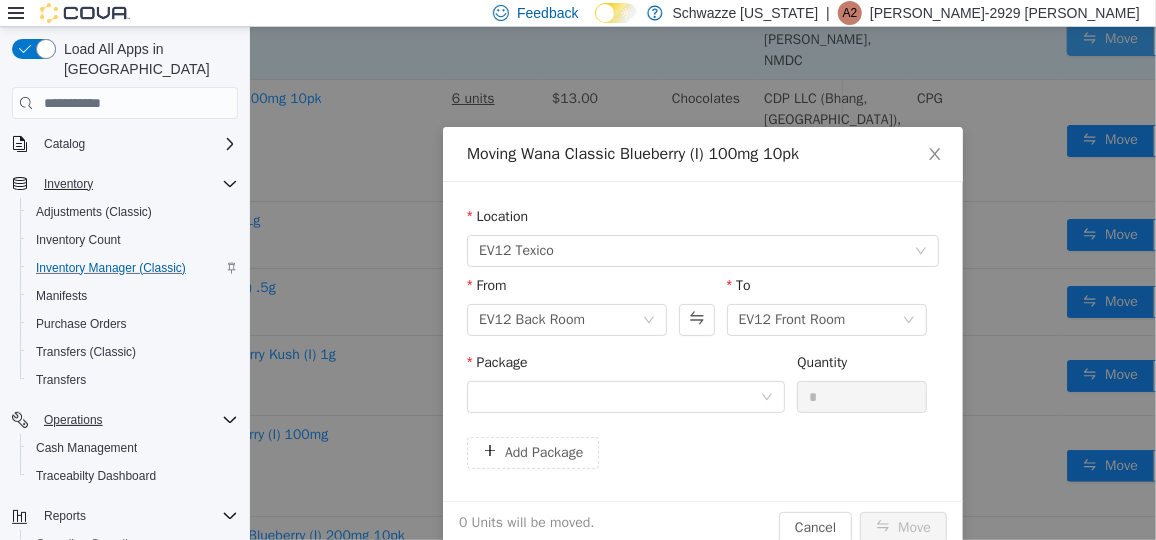 scroll, scrollTop: 909, scrollLeft: 272, axis: both 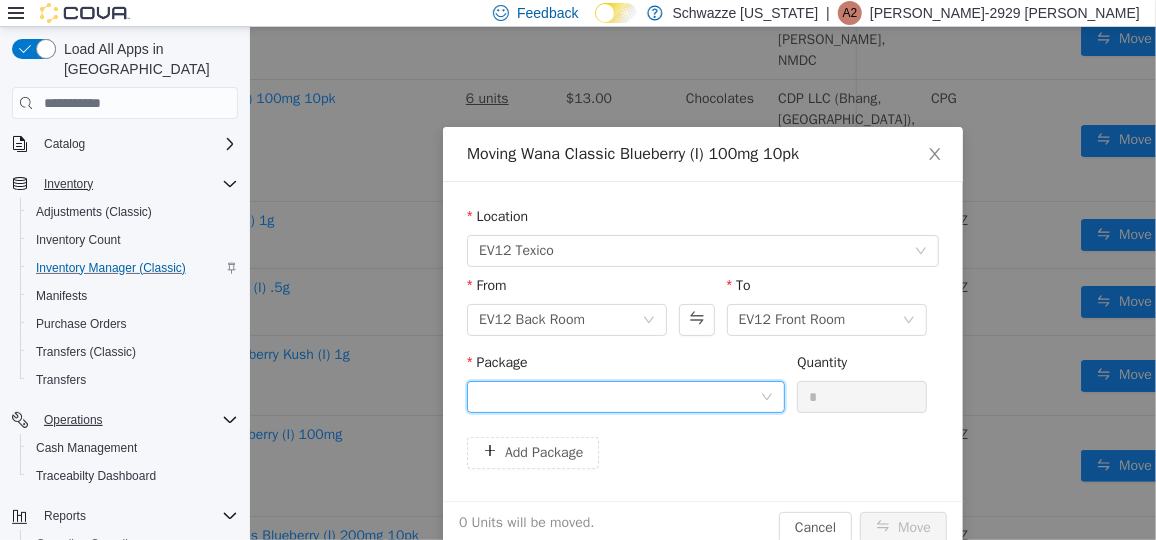 click at bounding box center [618, 396] 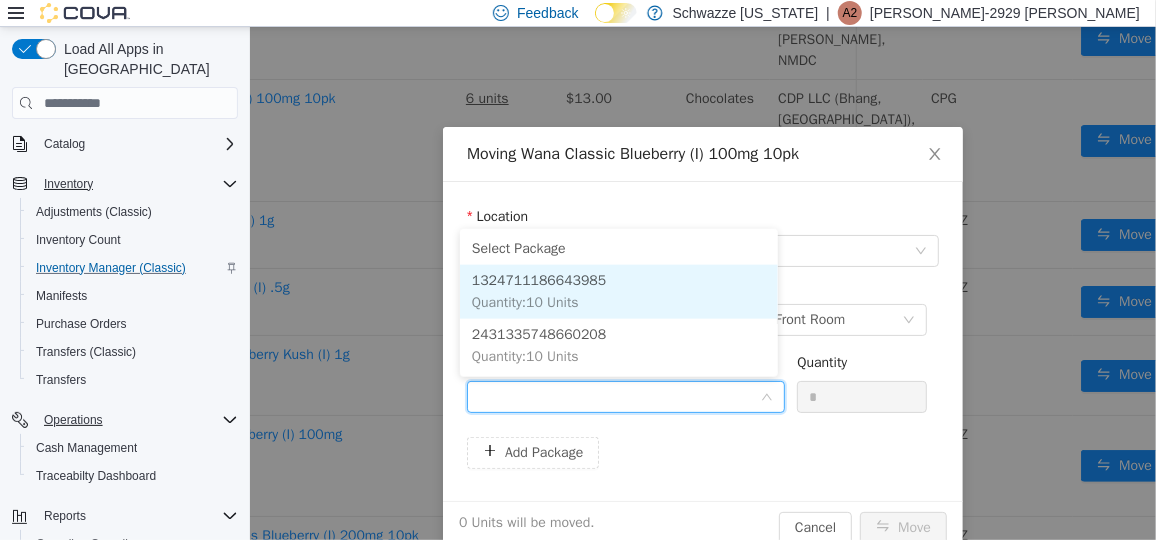 click on "1324711186643985 Quantity :  10 Units" at bounding box center [618, 291] 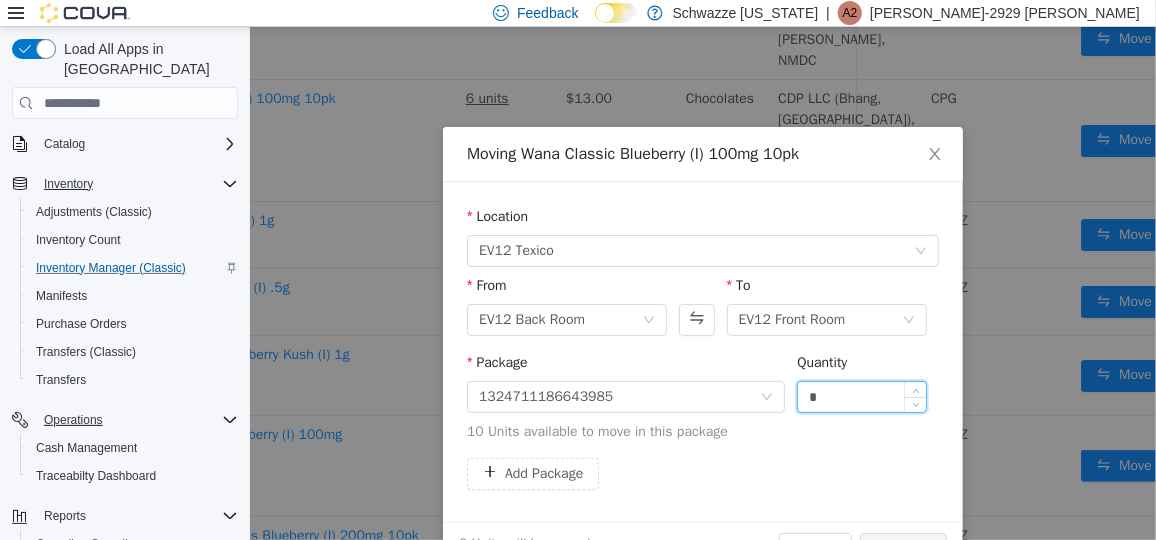 click on "*" at bounding box center (861, 396) 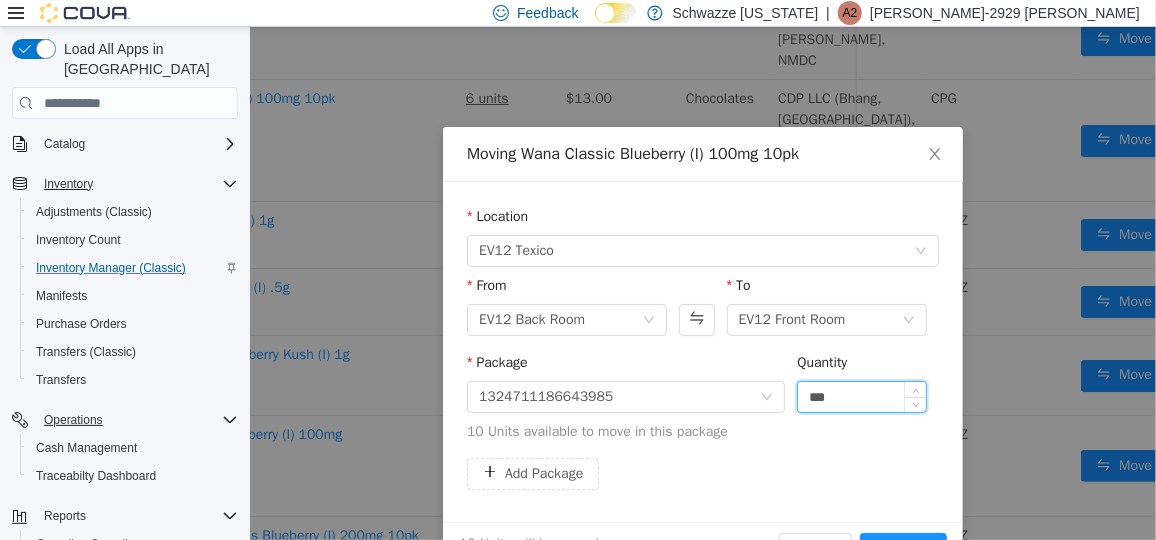 type on "***" 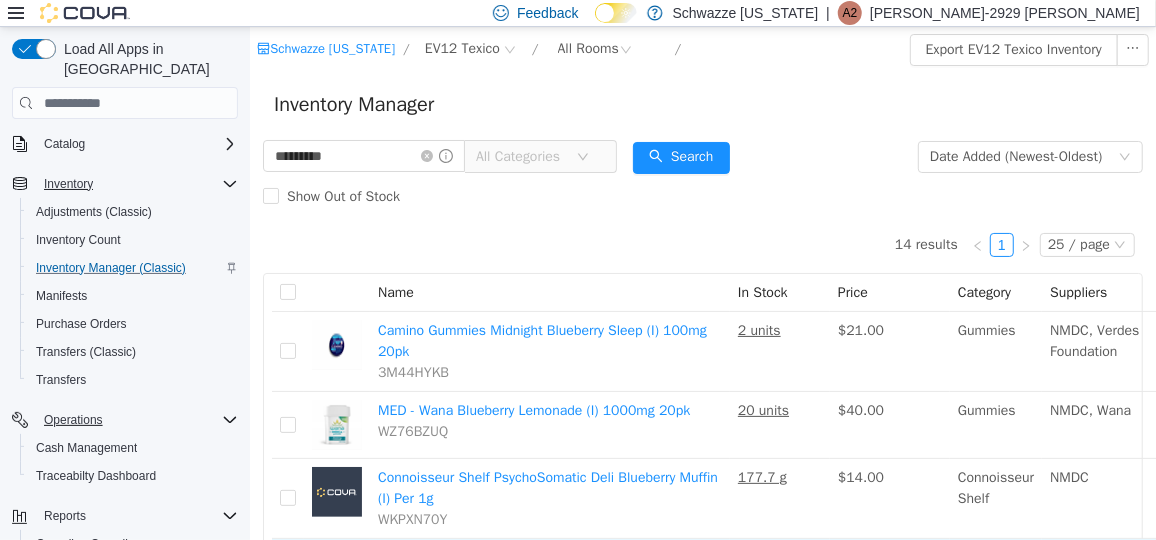 scroll, scrollTop: 0, scrollLeft: 14, axis: horizontal 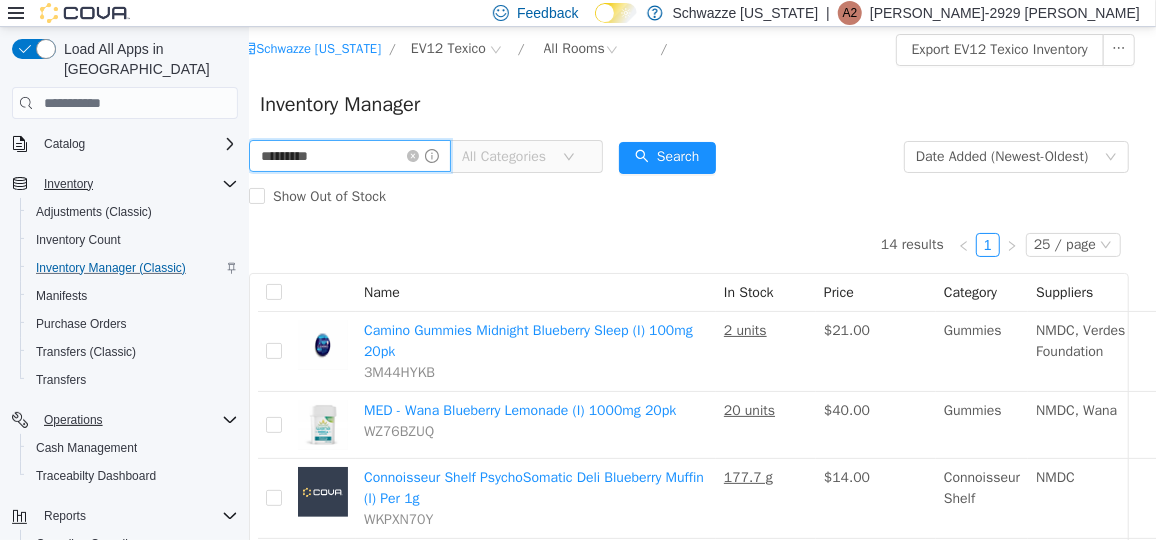click on "*********" at bounding box center [349, 155] 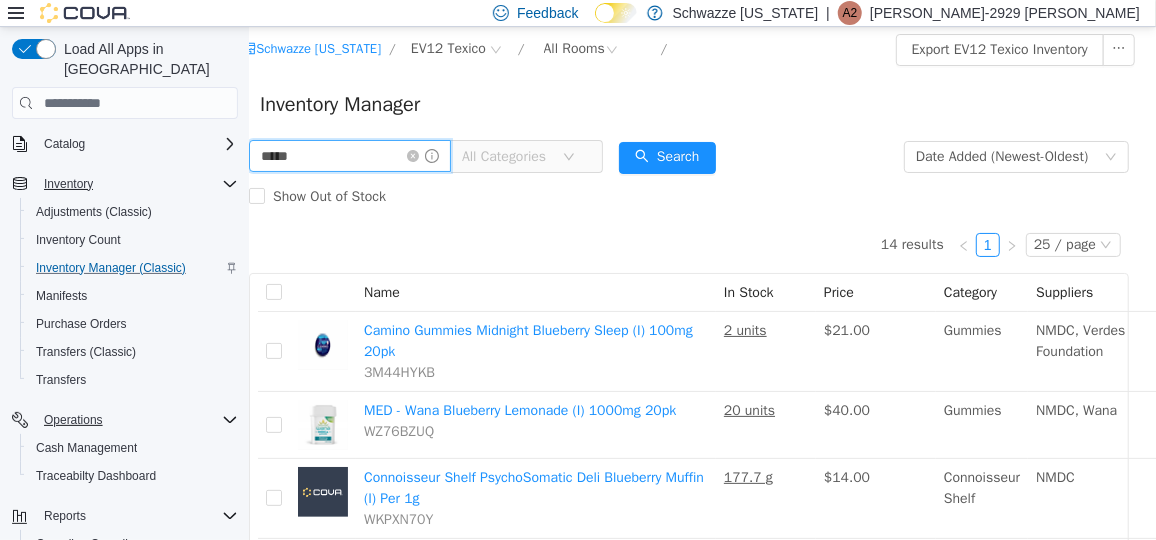 type on "*****" 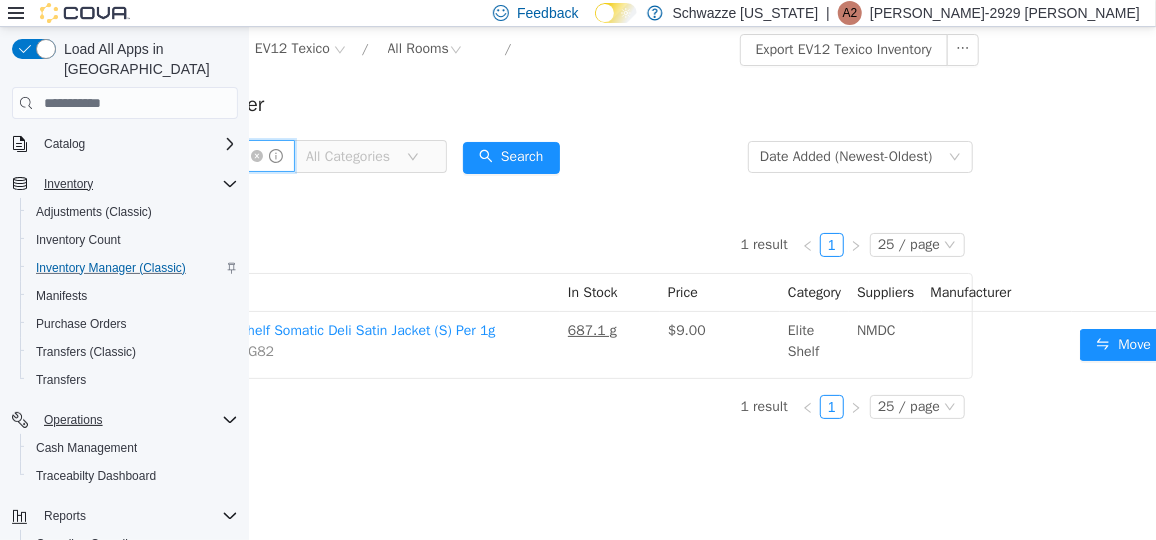 scroll, scrollTop: 0, scrollLeft: 170, axis: horizontal 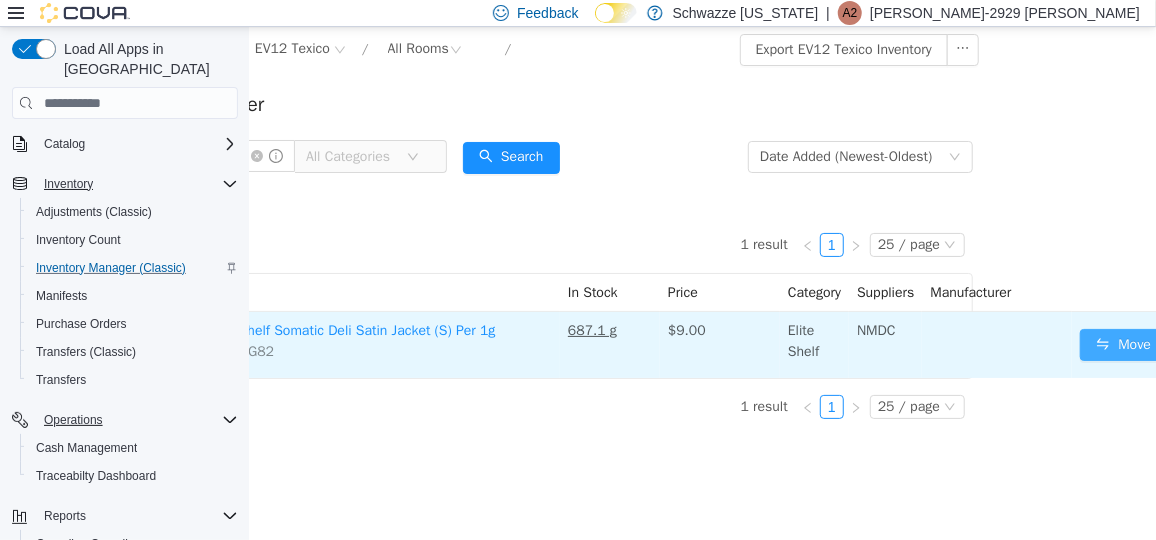 click on "Move" at bounding box center (1122, 344) 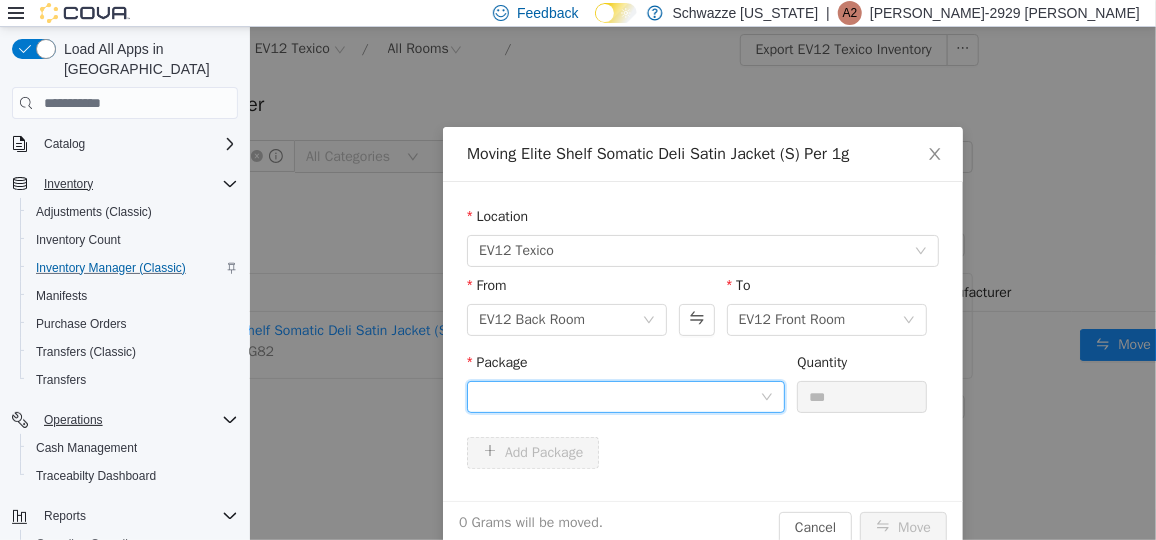 click at bounding box center [618, 396] 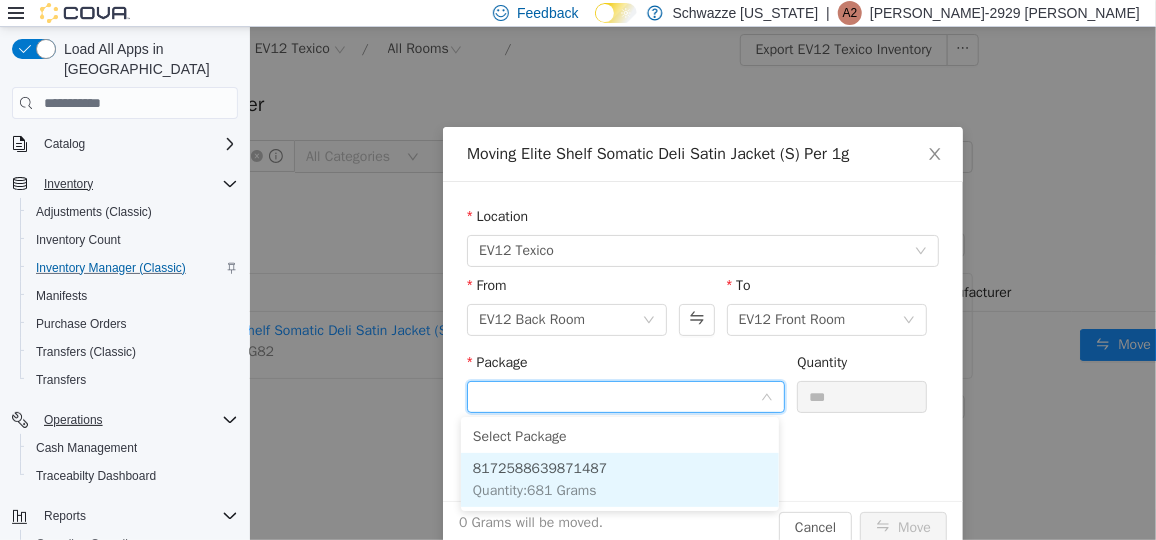 click on "8172588639871487 Quantity :  681 Grams" at bounding box center (619, 479) 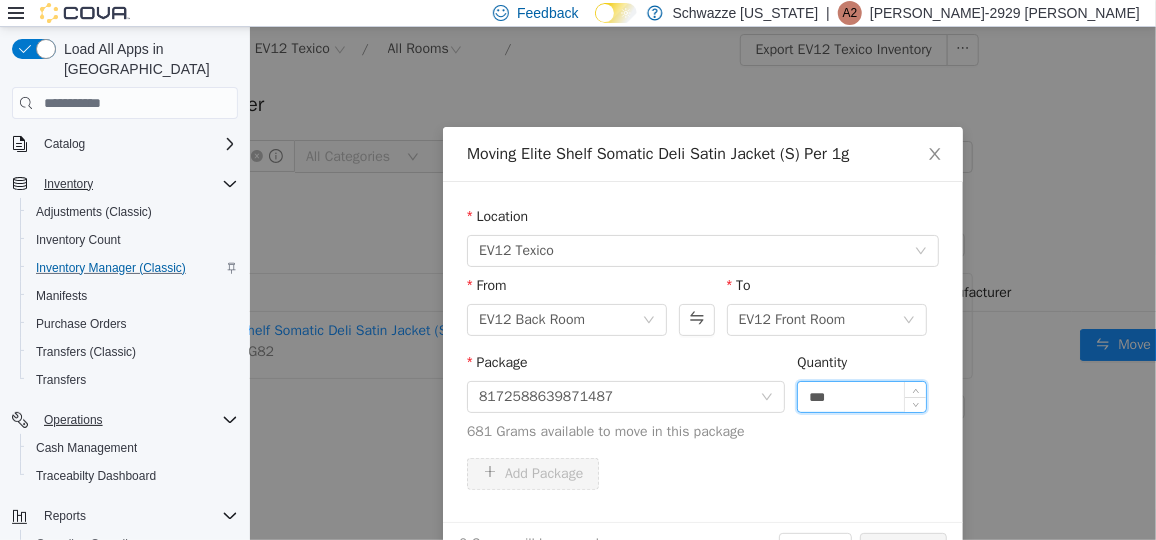 click on "***" at bounding box center (861, 396) 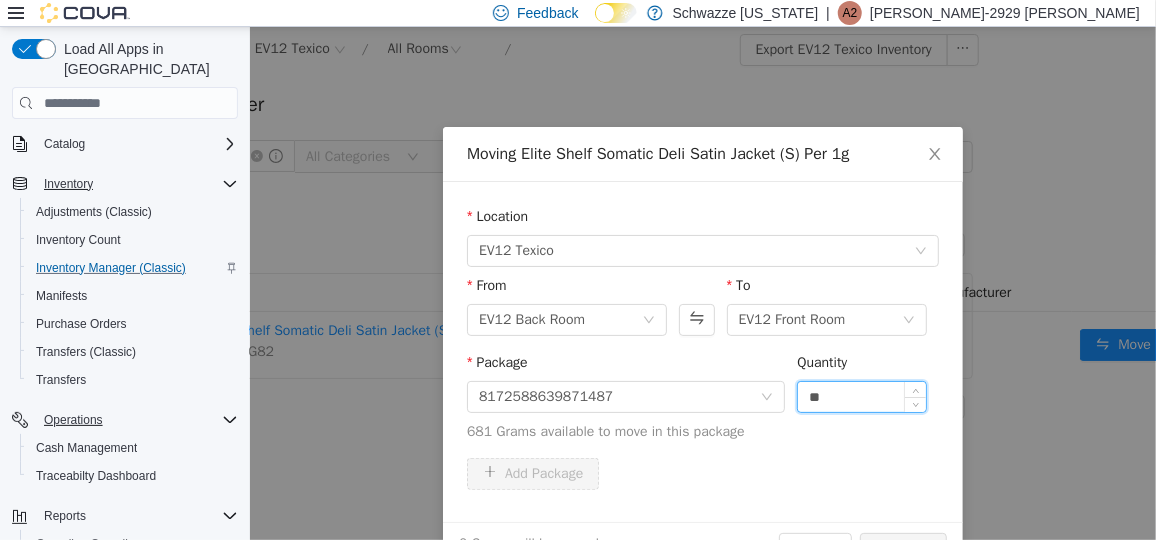 type on "*" 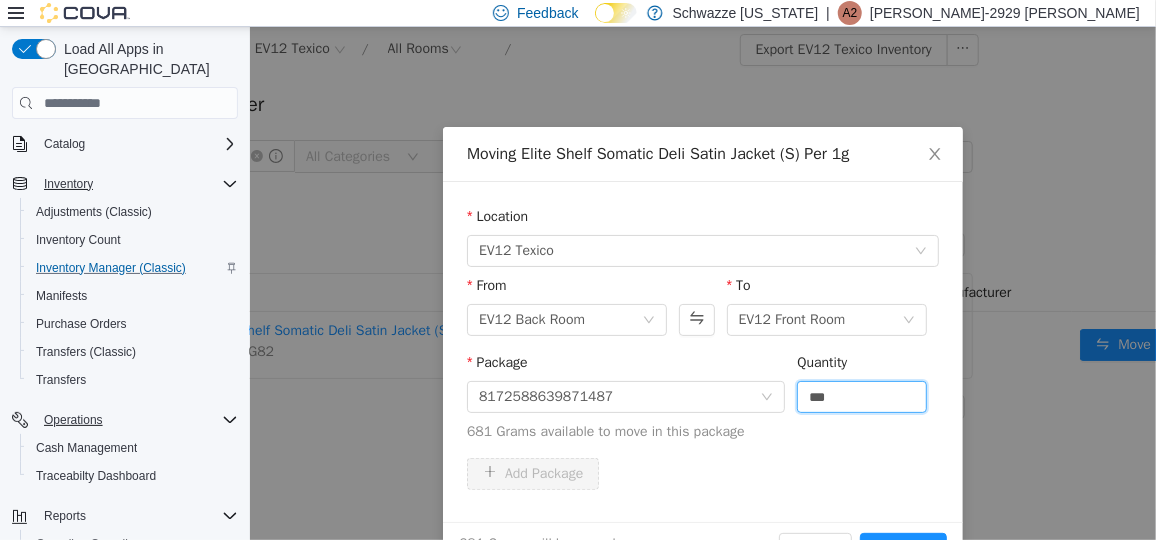 scroll, scrollTop: 58, scrollLeft: 0, axis: vertical 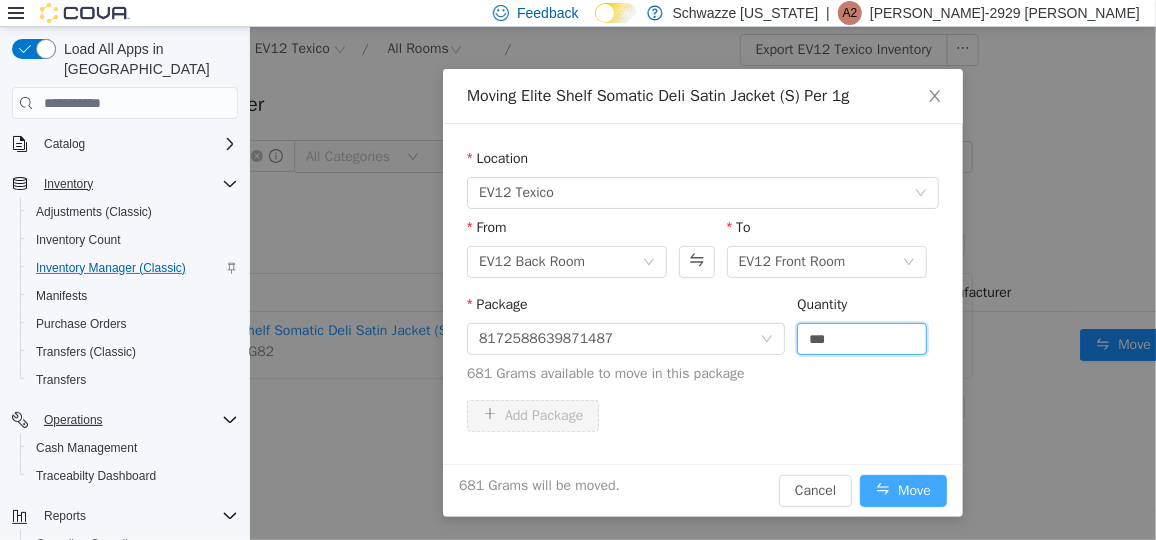 type on "*****" 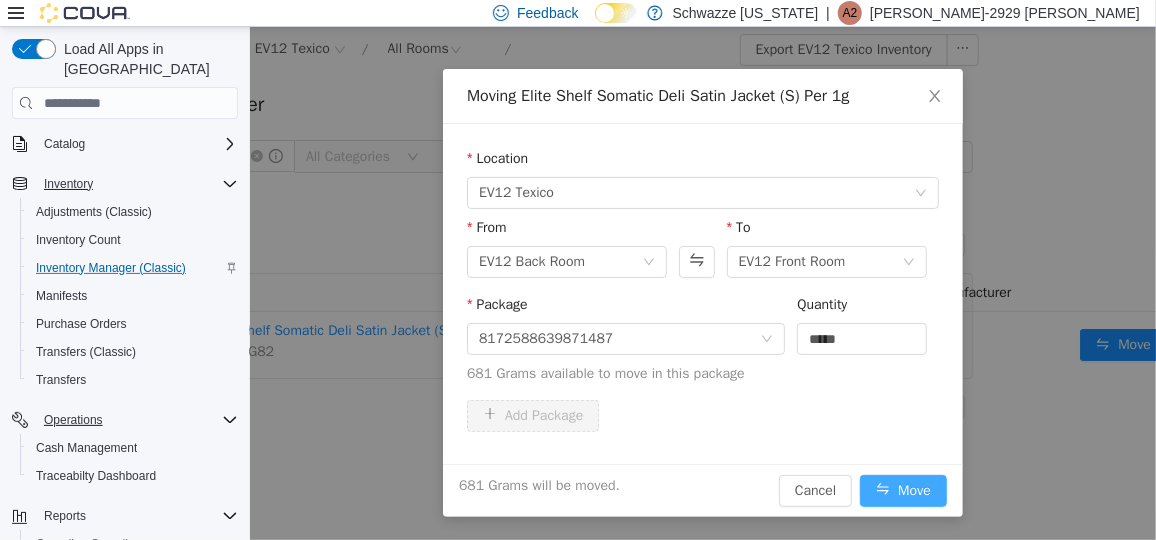 click on "Move" at bounding box center (902, 490) 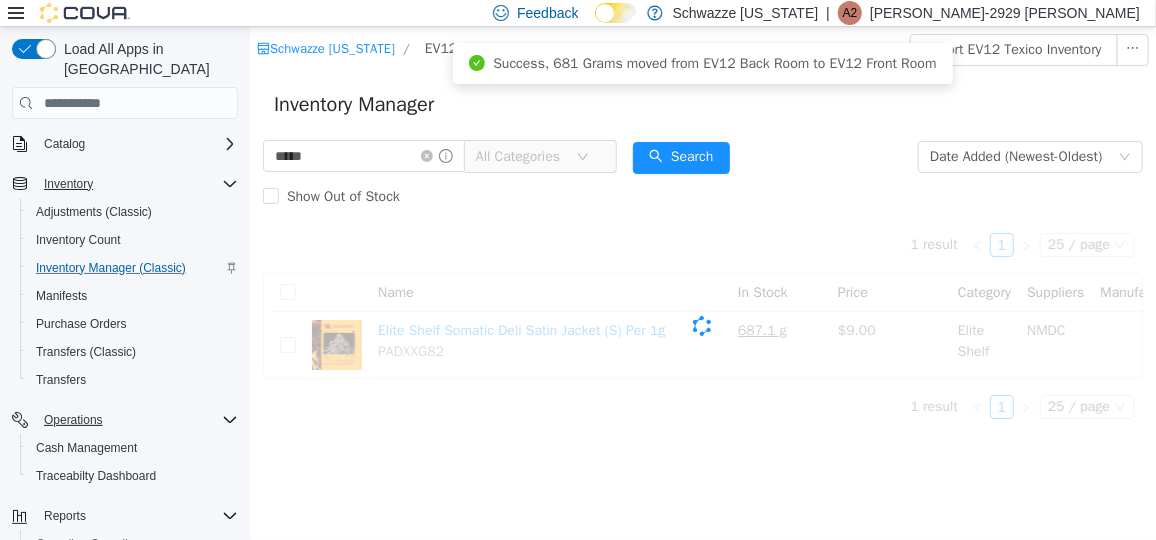 scroll, scrollTop: 0, scrollLeft: 0, axis: both 